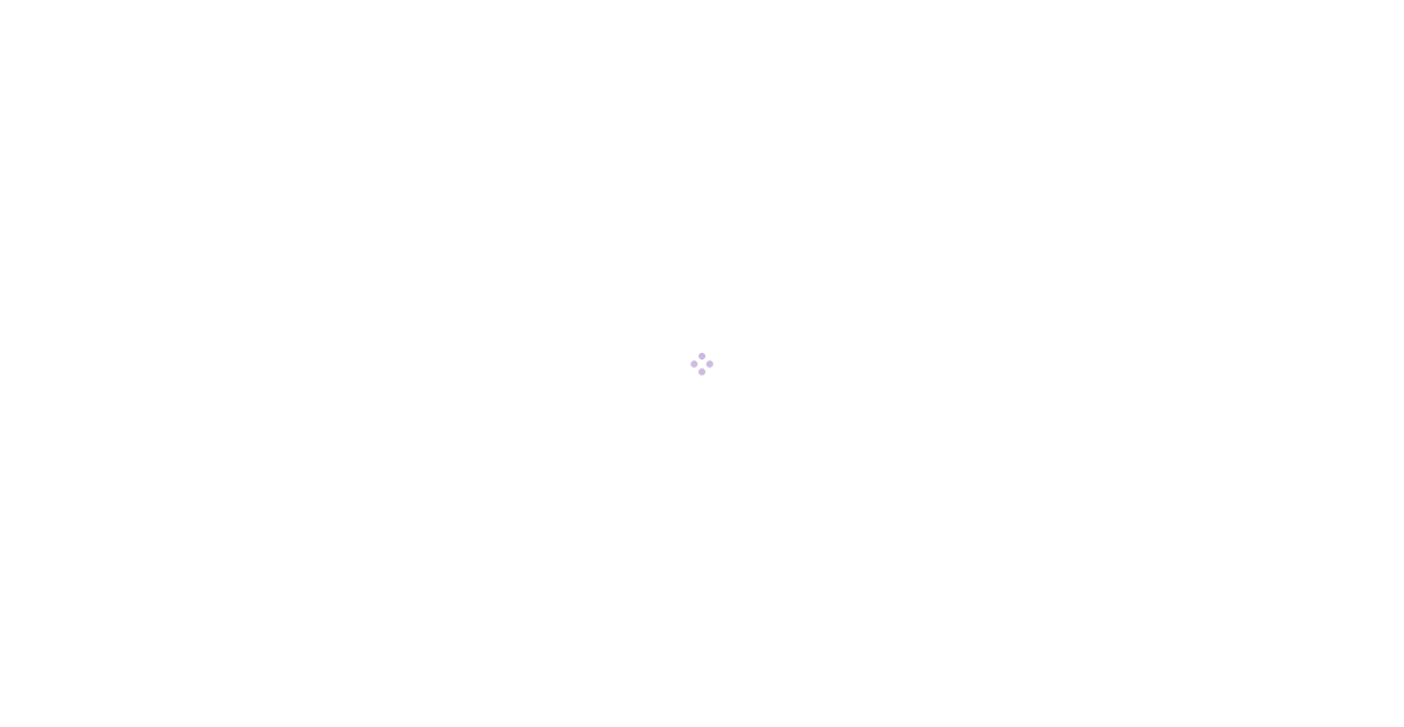 scroll, scrollTop: 0, scrollLeft: 0, axis: both 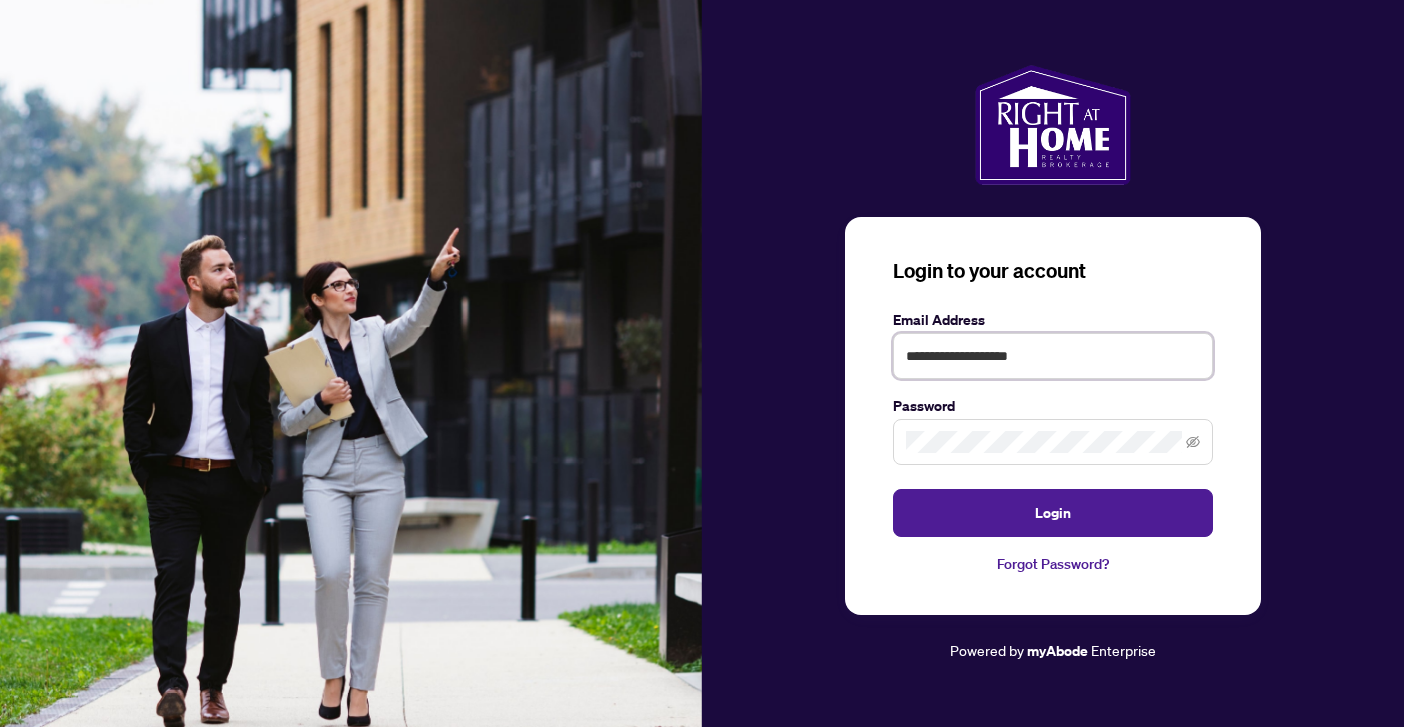 type on "**********" 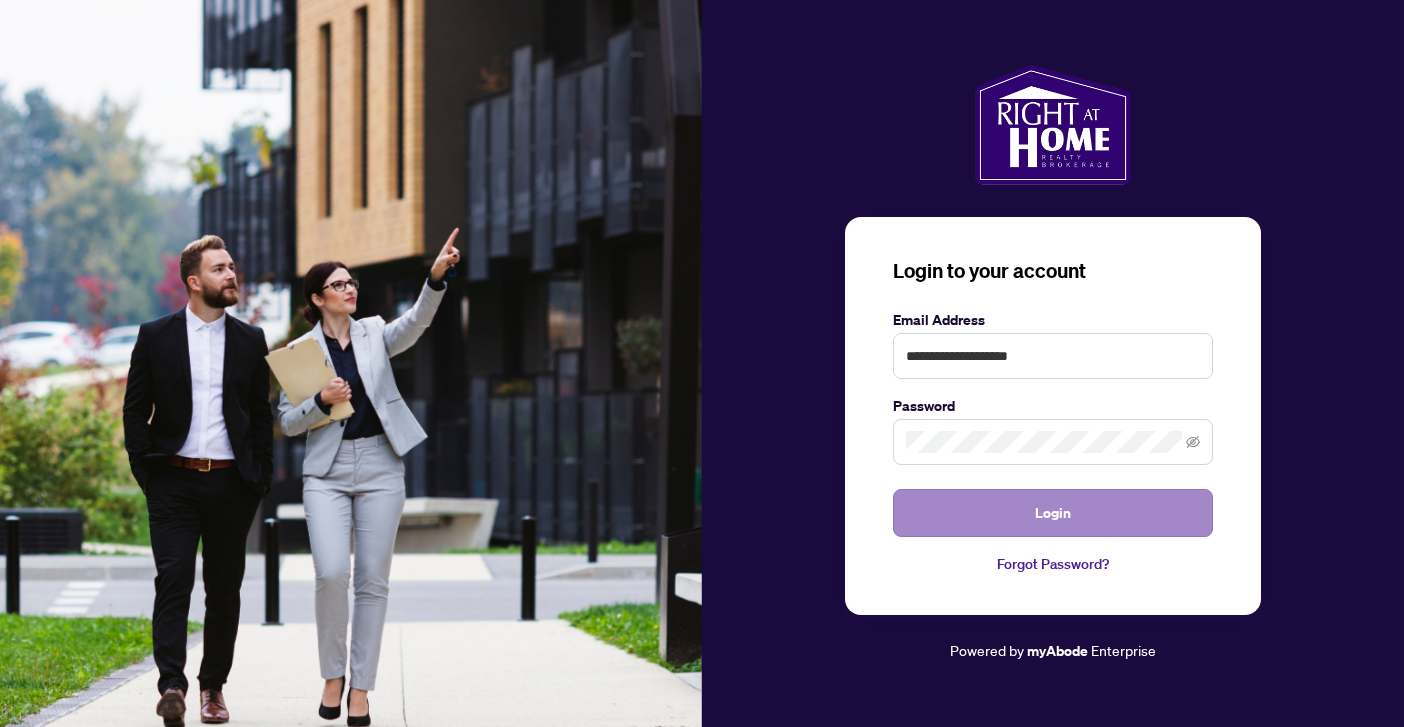 click on "Login" at bounding box center (1053, 513) 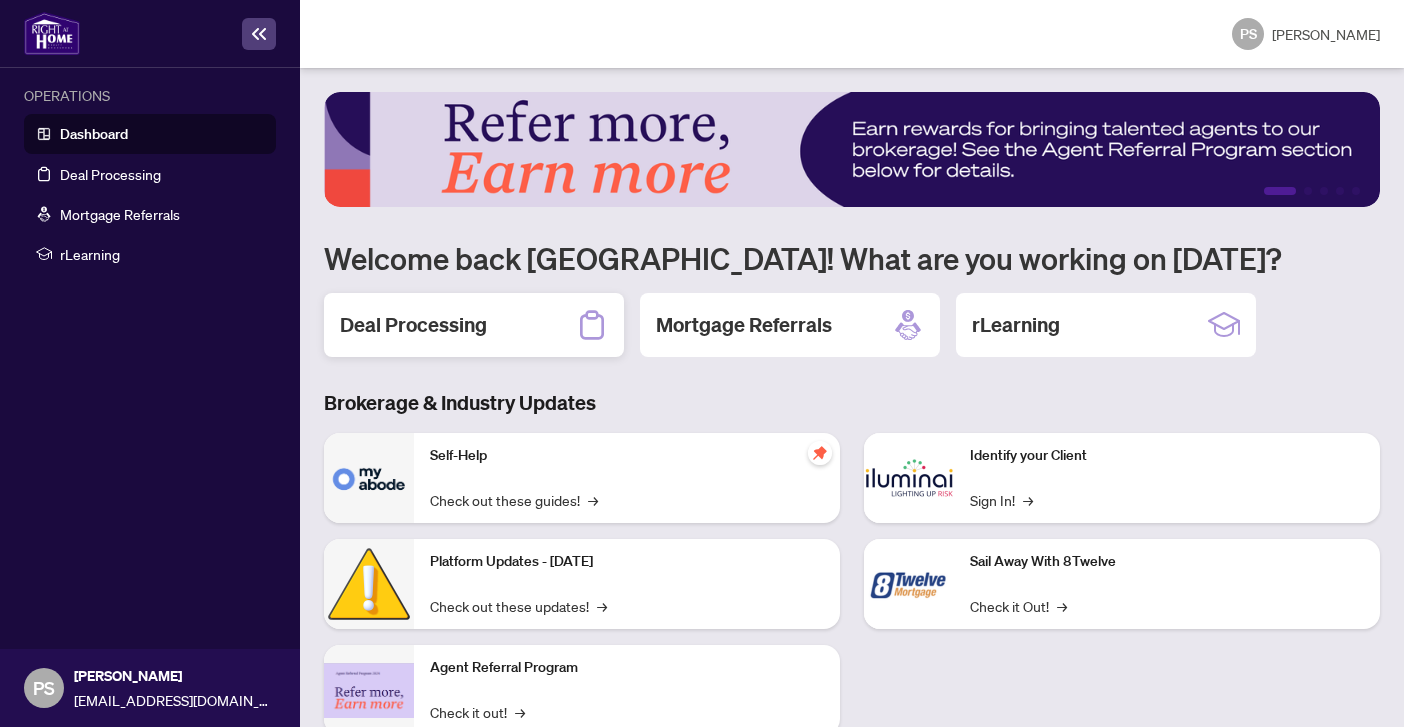 click on "Deal Processing" at bounding box center [413, 325] 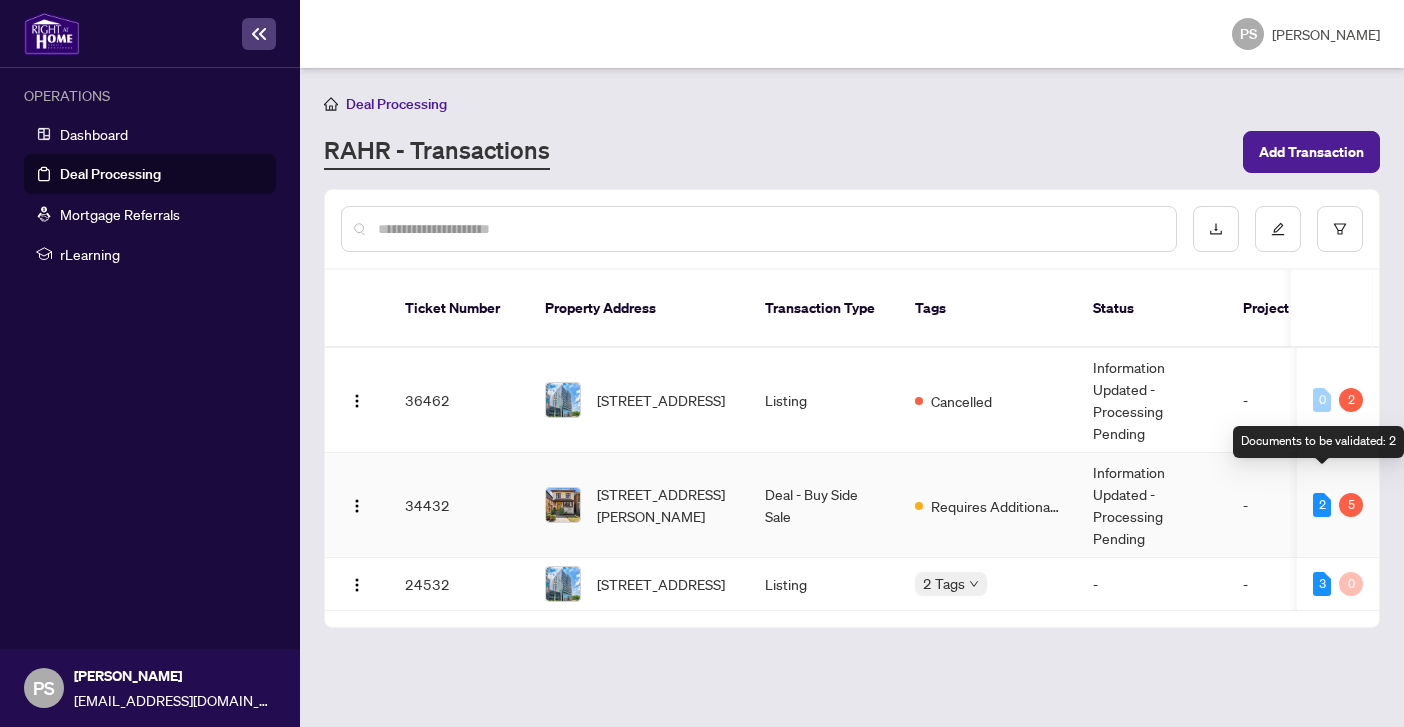 click on "2" at bounding box center [1322, 505] 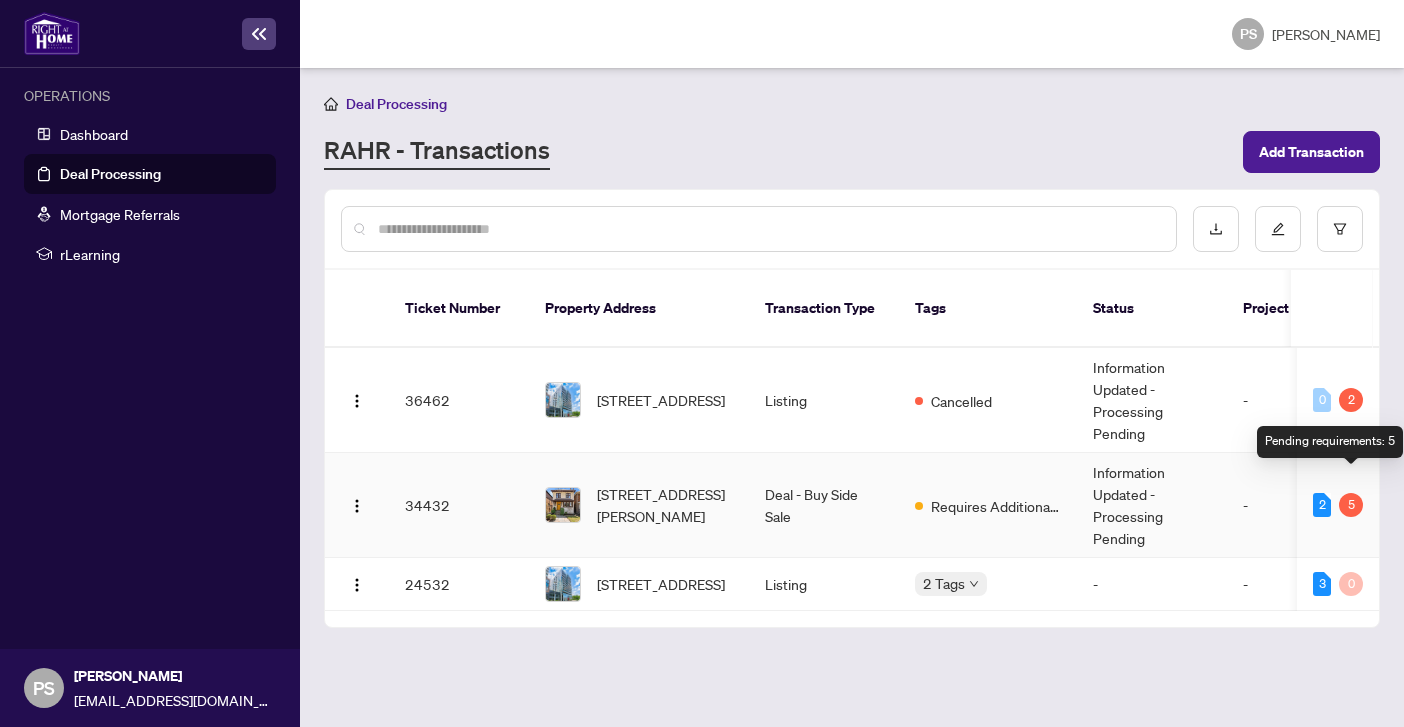 click on "5" at bounding box center [1351, 505] 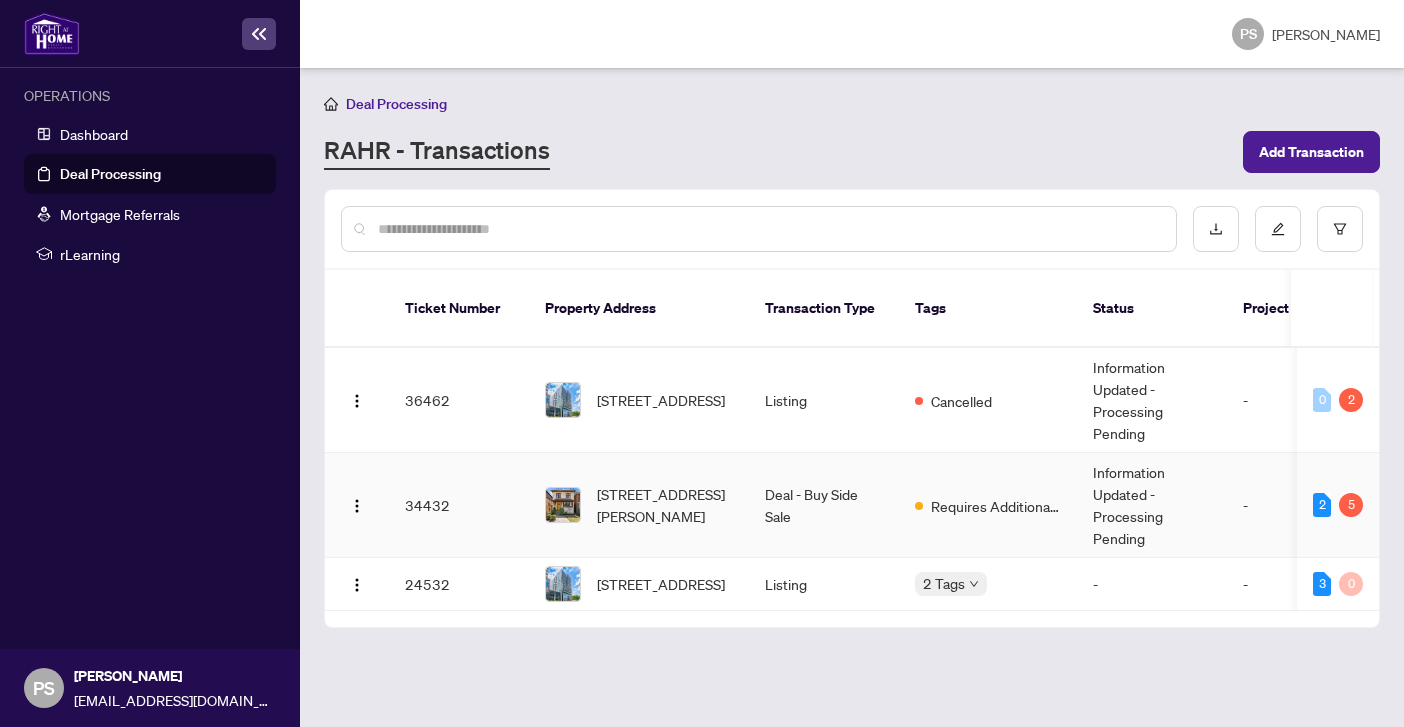 click on "Information Updated - Processing Pending" at bounding box center [1152, 505] 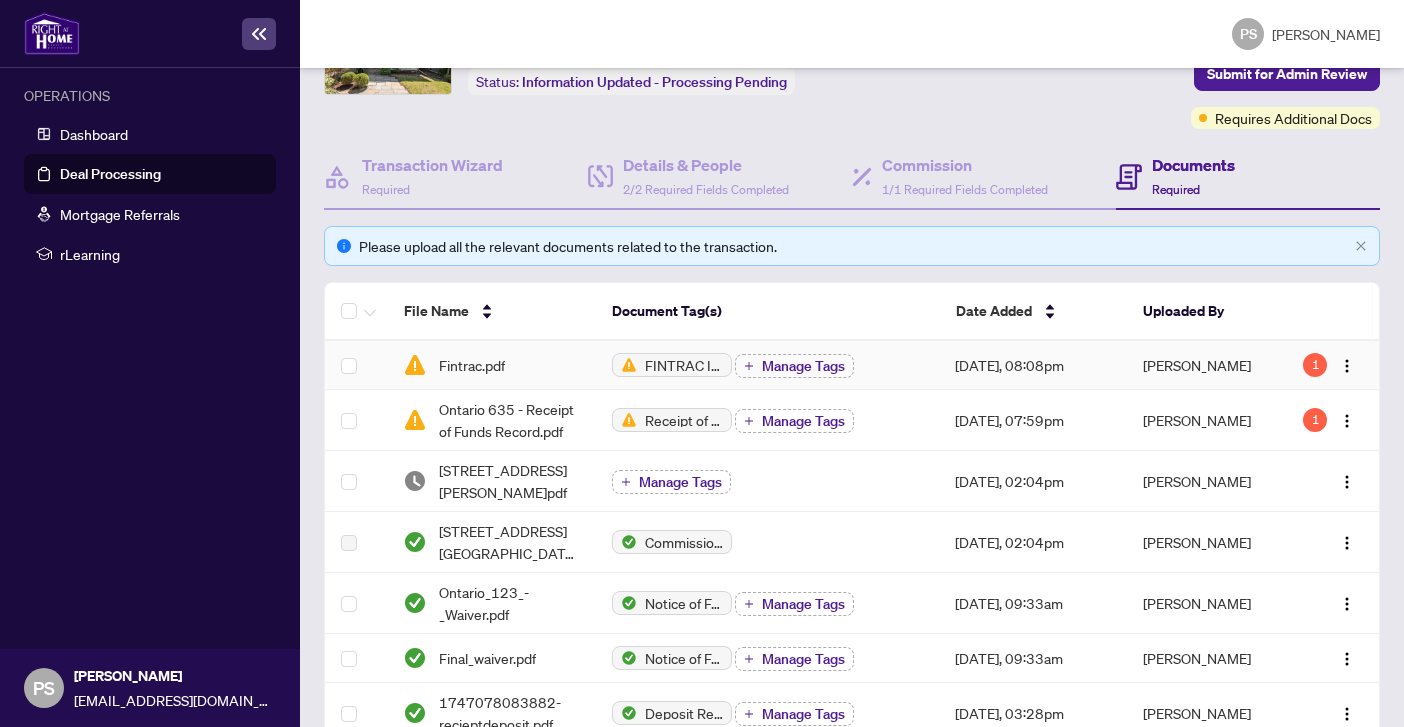 scroll, scrollTop: 133, scrollLeft: 0, axis: vertical 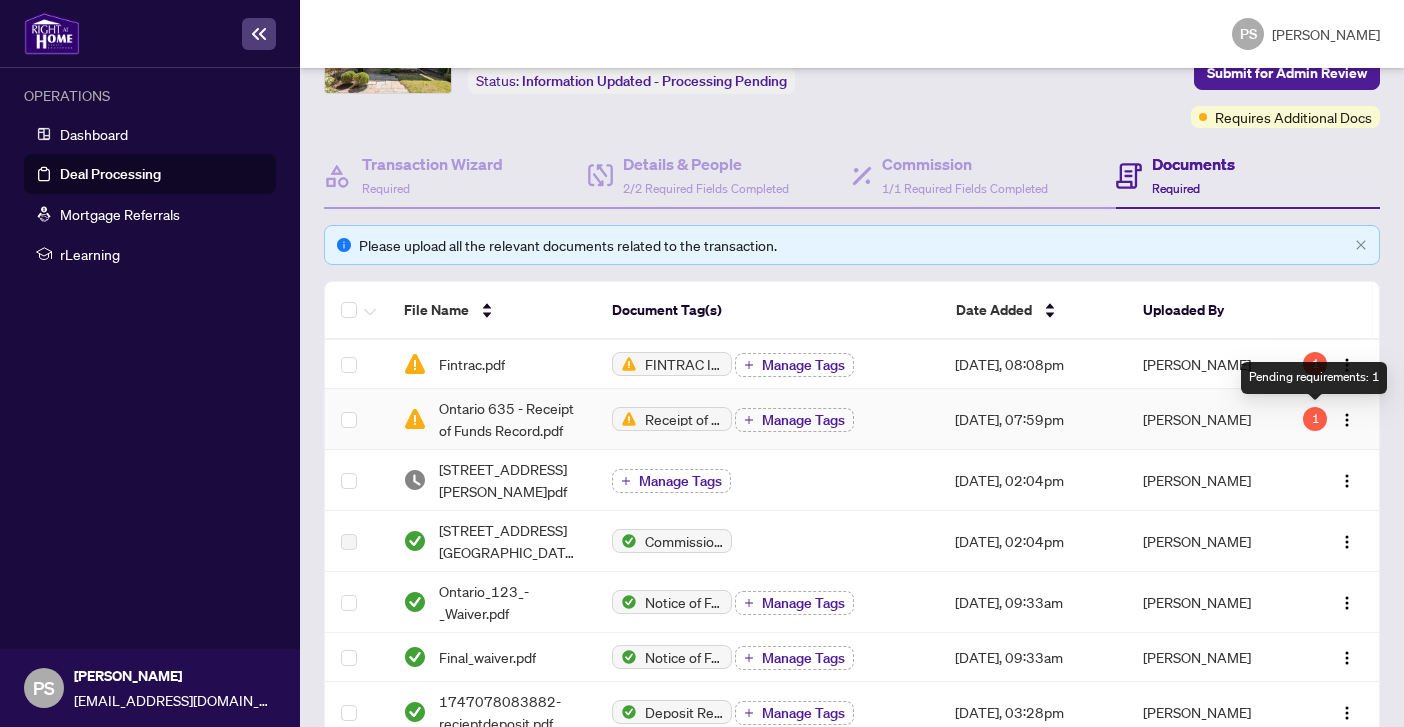 click on "1" at bounding box center [1315, 419] 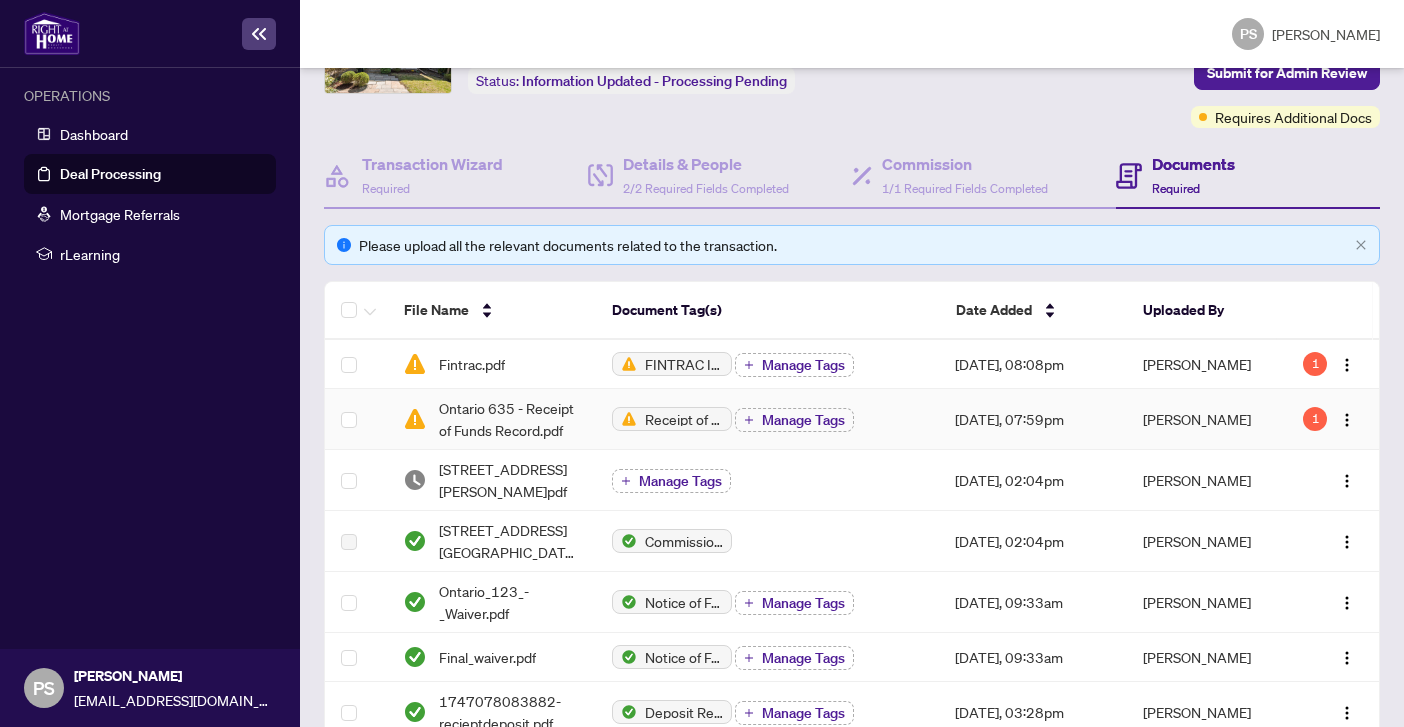 click on "[PERSON_NAME]" at bounding box center (1205, 419) 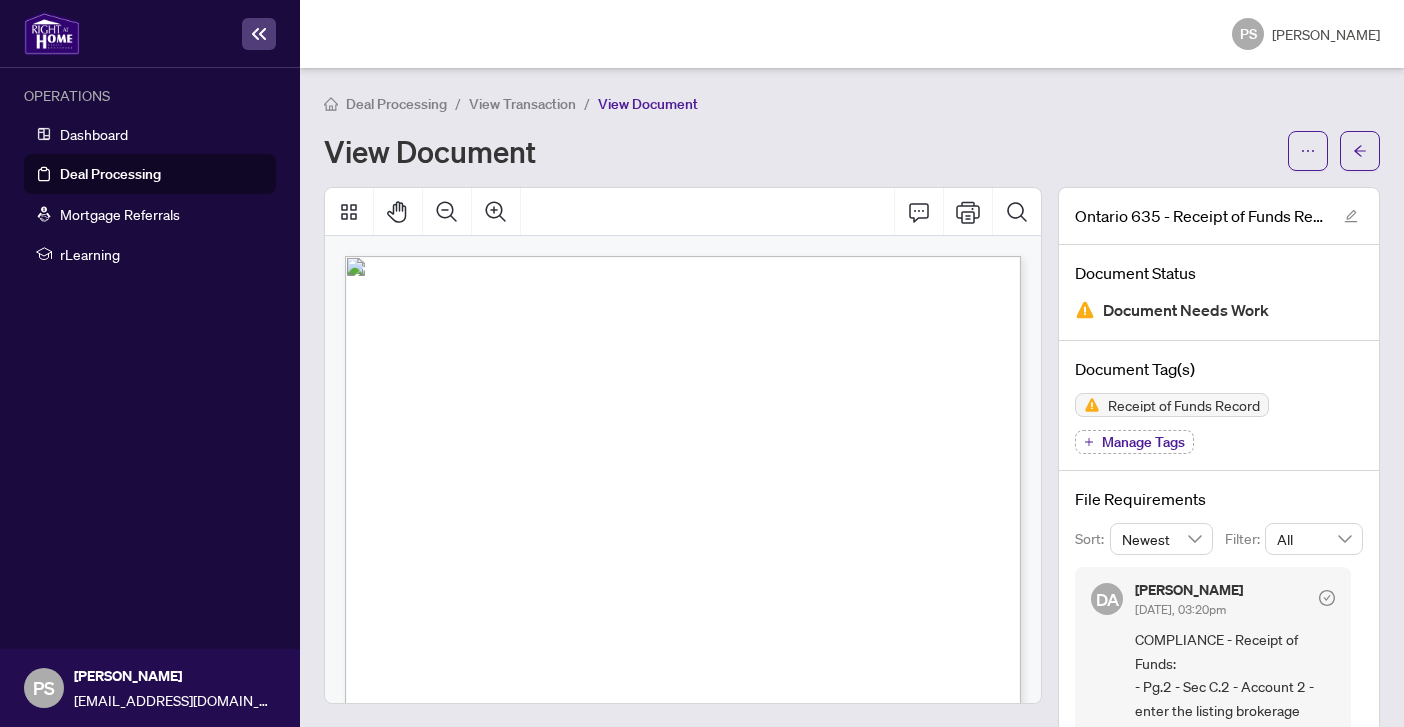 scroll, scrollTop: 72, scrollLeft: 0, axis: vertical 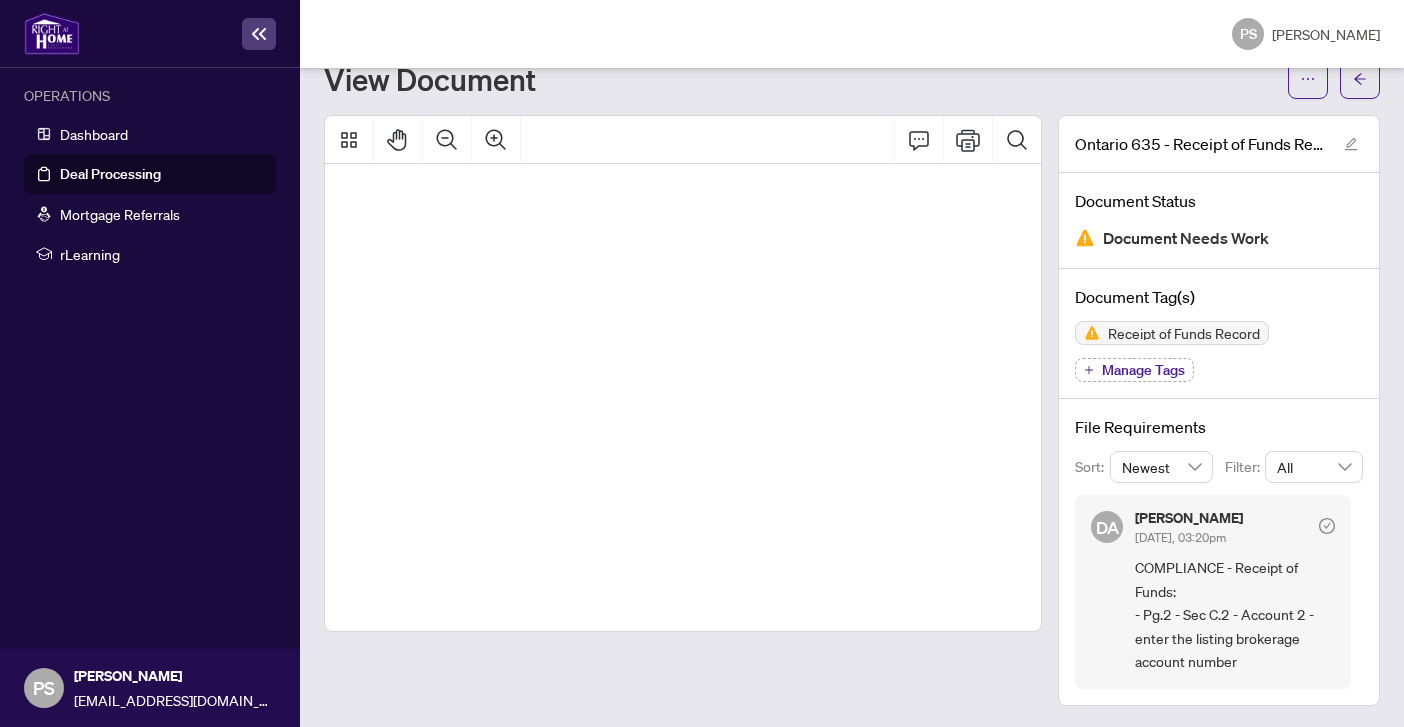 drag, startPoint x: 805, startPoint y: 264, endPoint x: 882, endPoint y: 263, distance: 77.00649 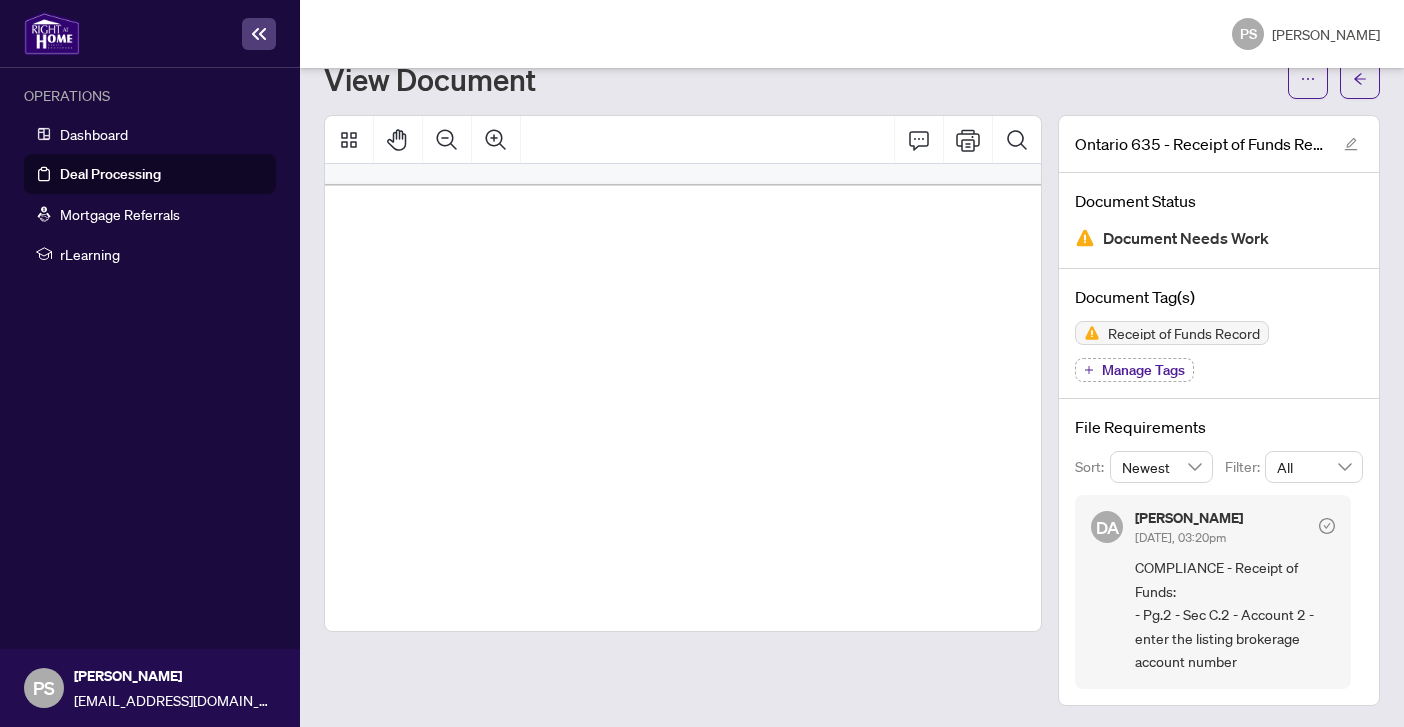 scroll, scrollTop: 0, scrollLeft: 0, axis: both 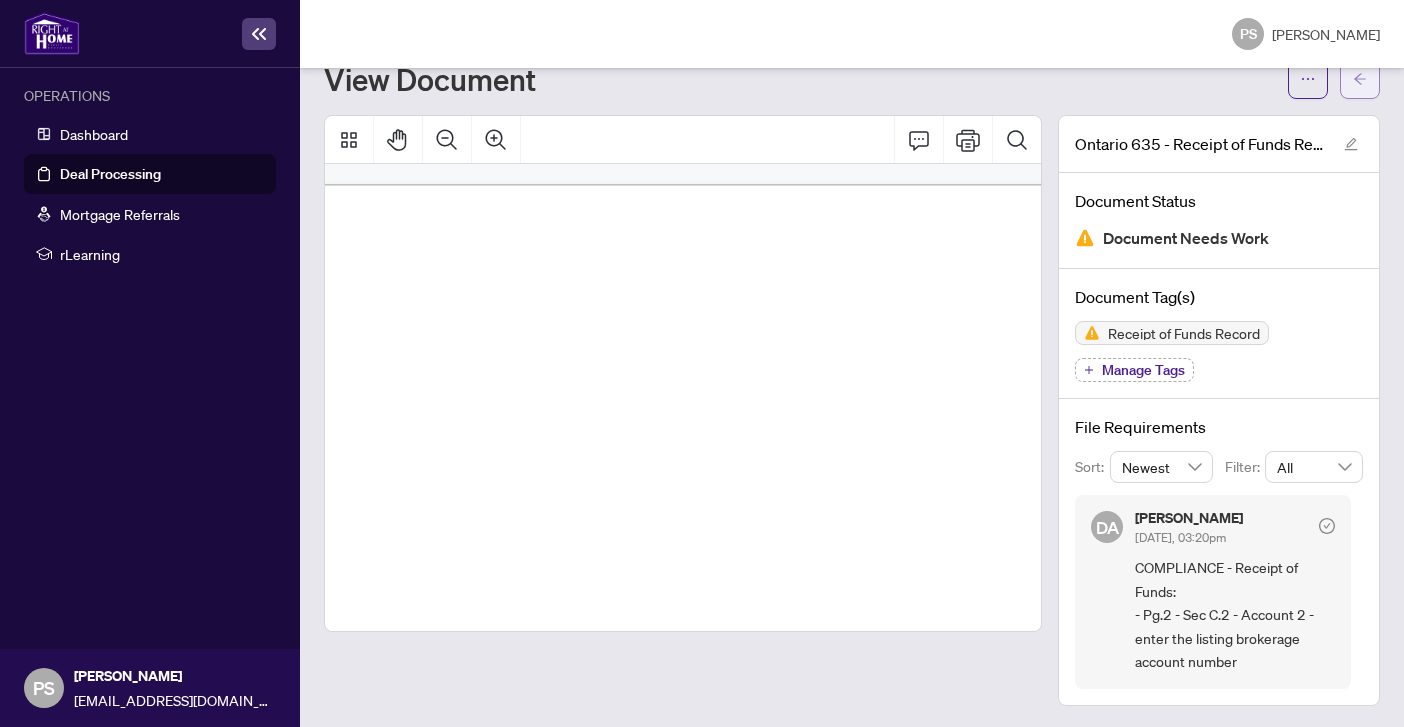 click 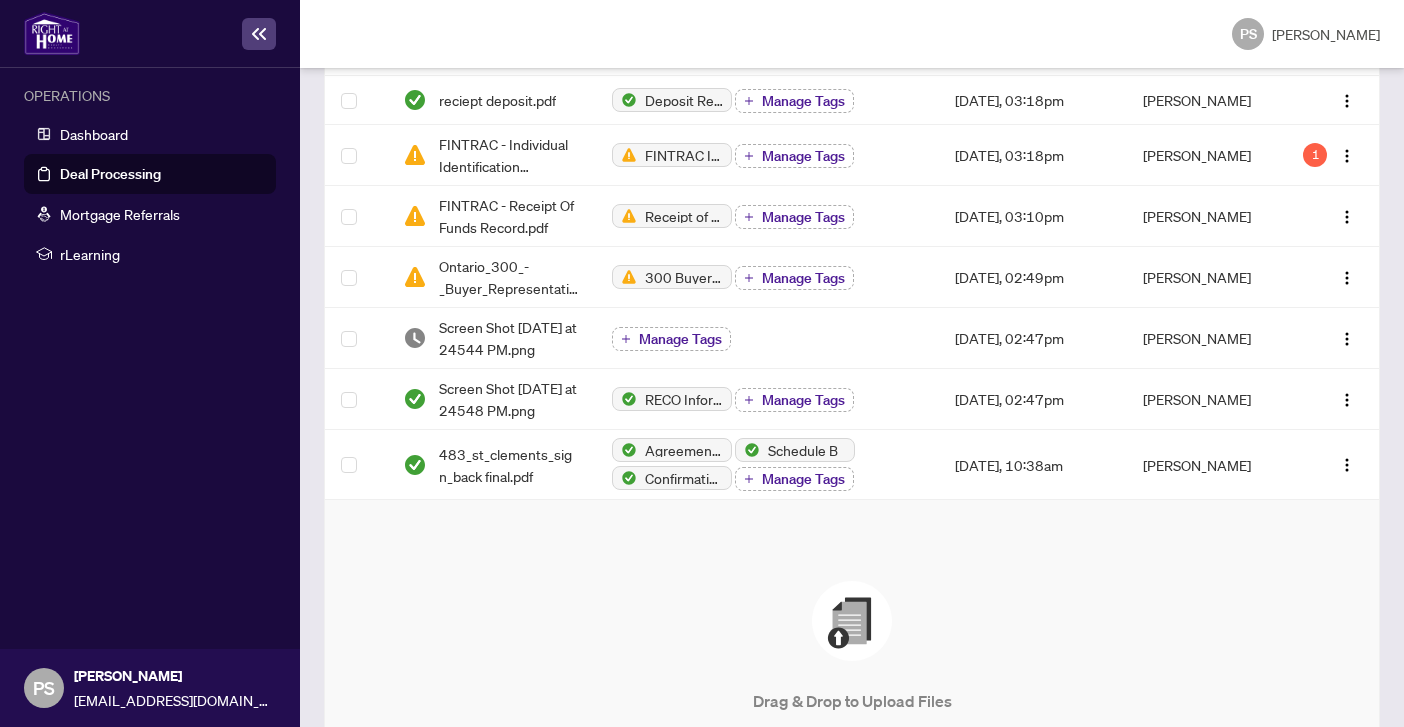 scroll, scrollTop: 1103, scrollLeft: 0, axis: vertical 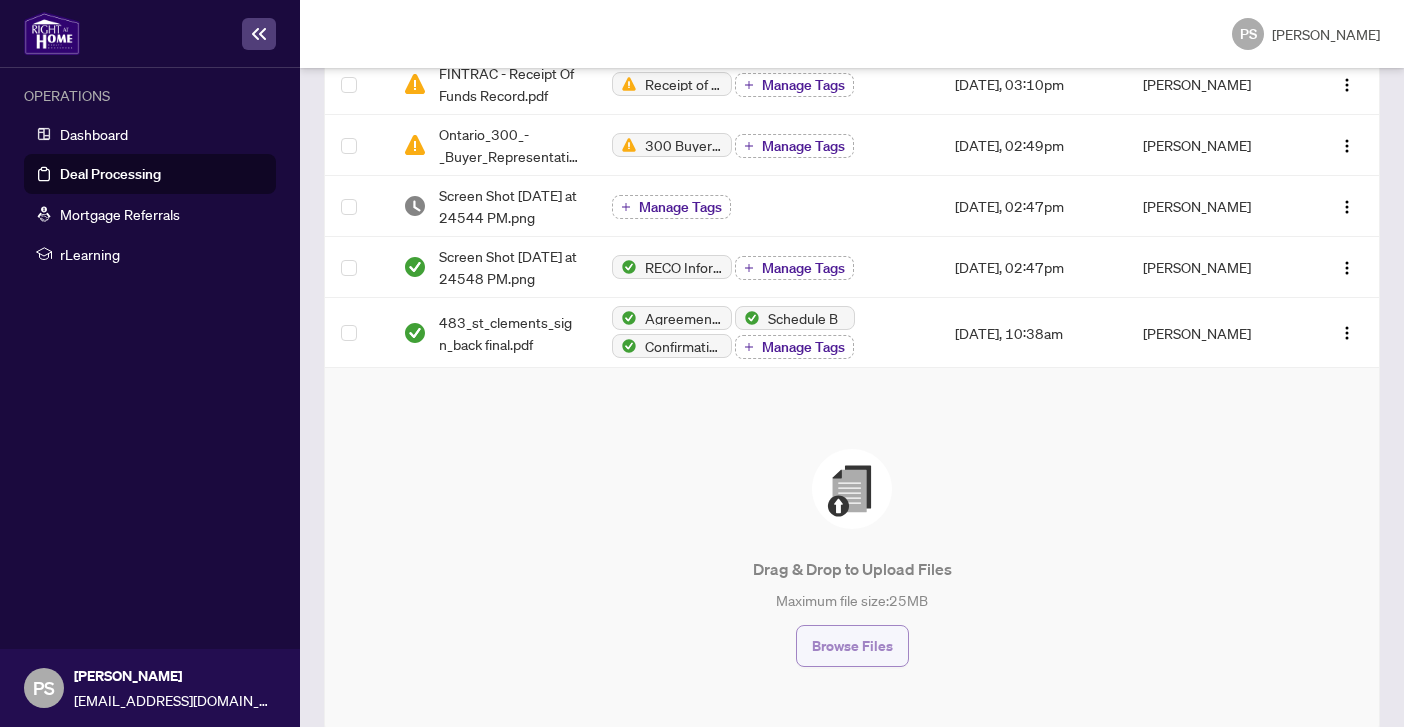 click on "Browse Files" at bounding box center (852, 646) 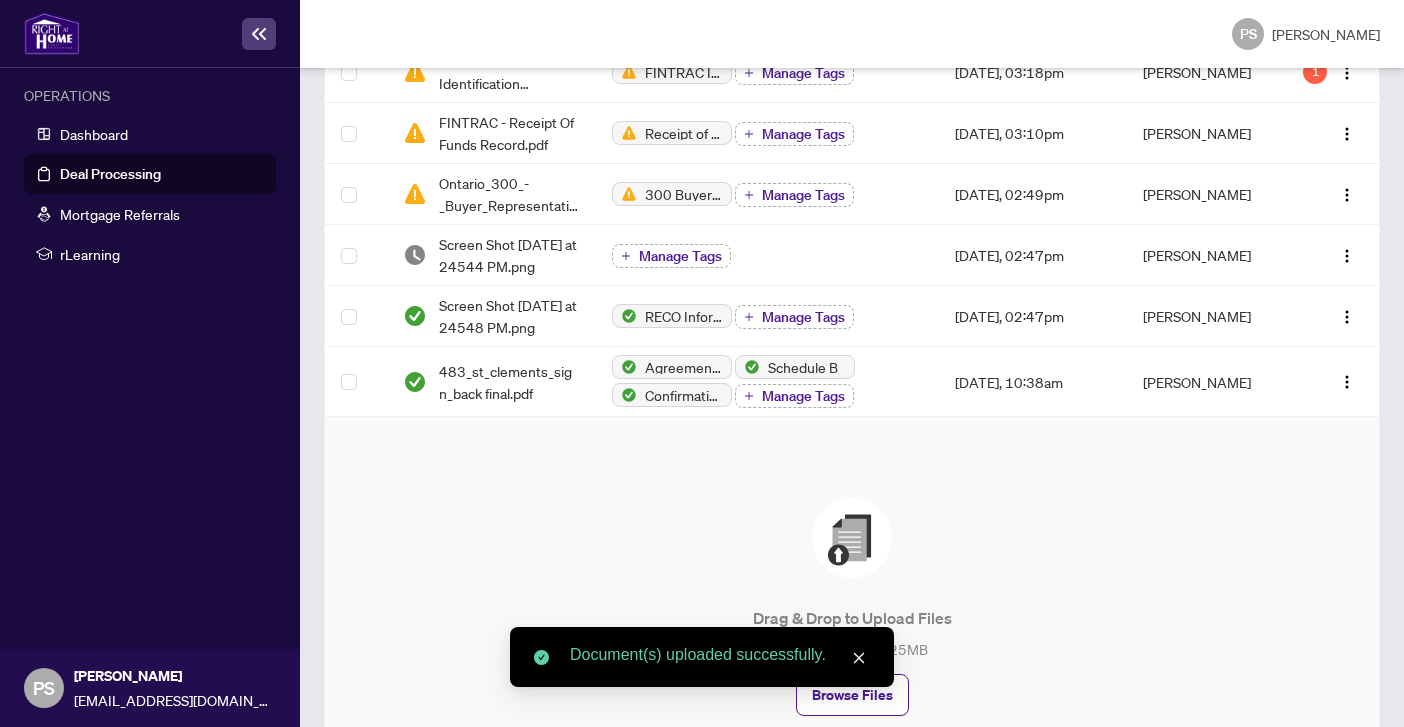 scroll, scrollTop: 0, scrollLeft: 0, axis: both 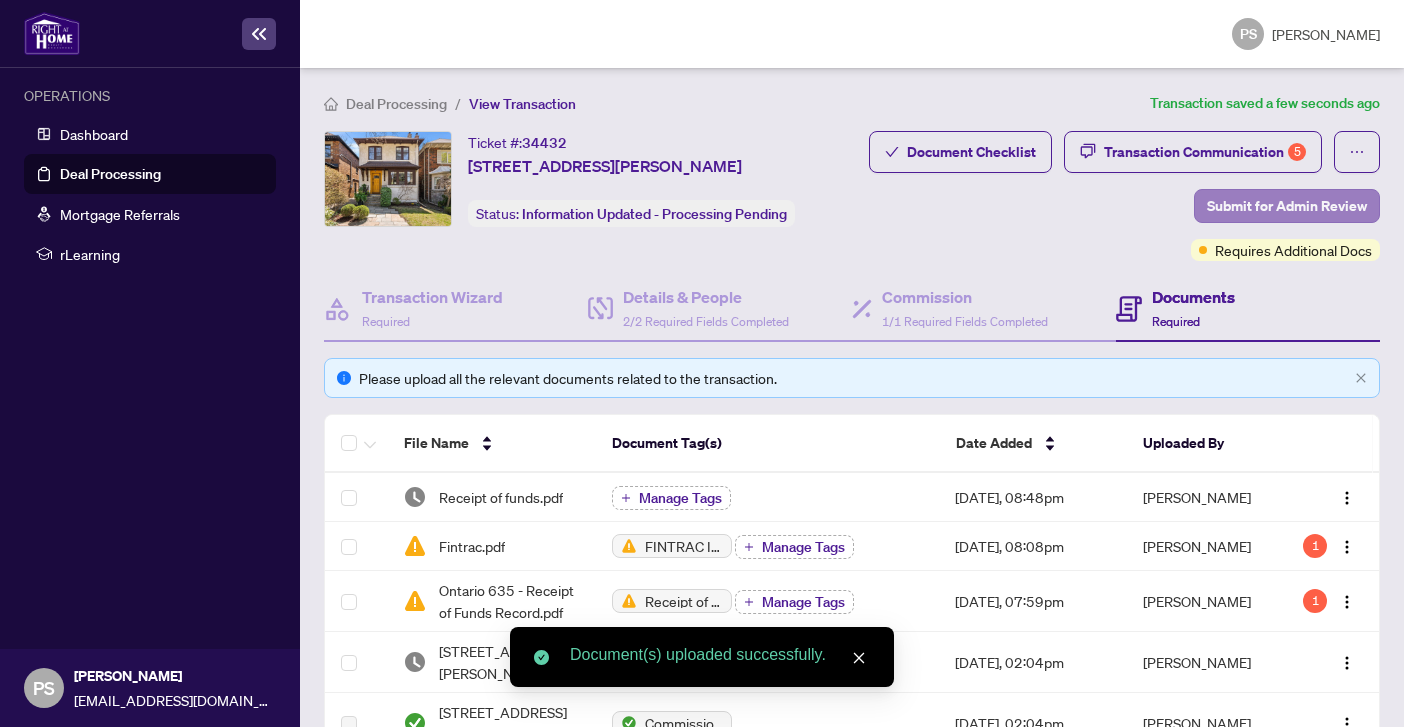 click on "Submit for Admin Review" at bounding box center [1287, 206] 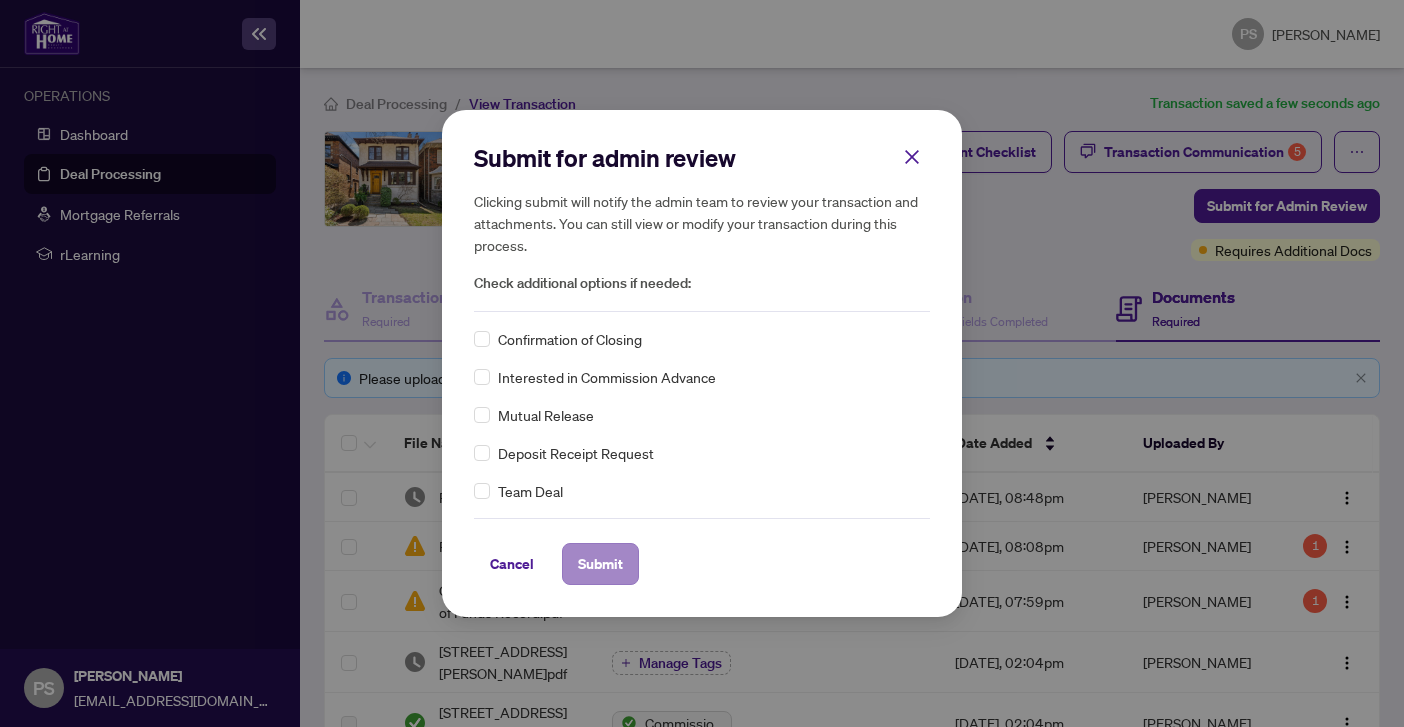 click on "Submit" at bounding box center [600, 564] 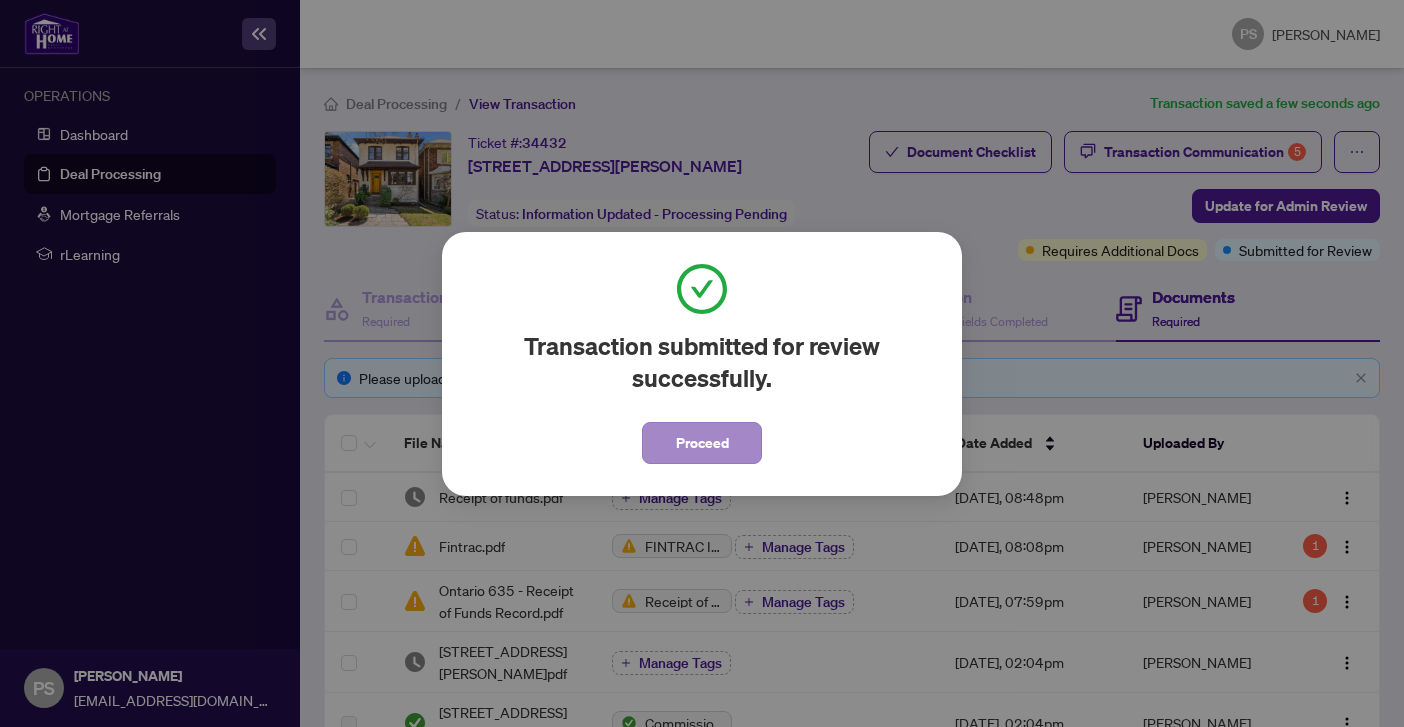 click on "Proceed" at bounding box center (702, 443) 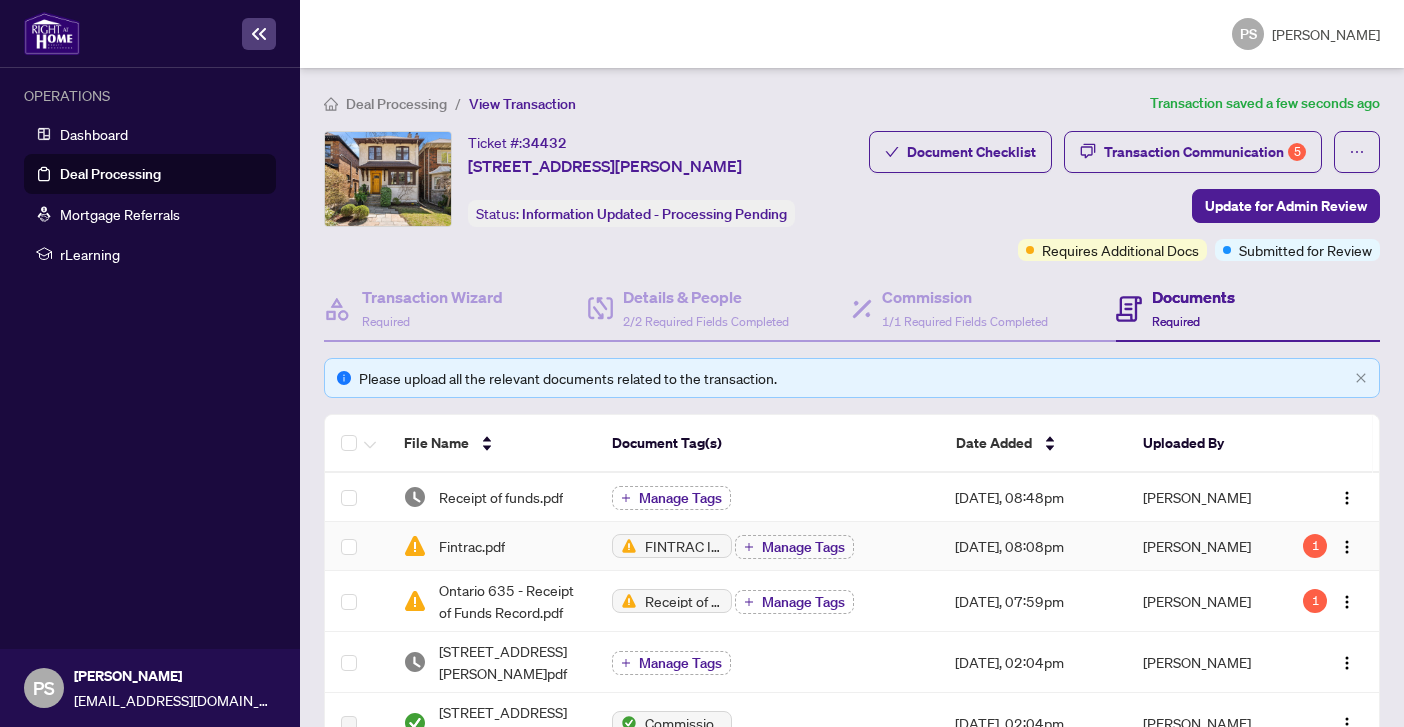 click on "1" at bounding box center [1315, 546] 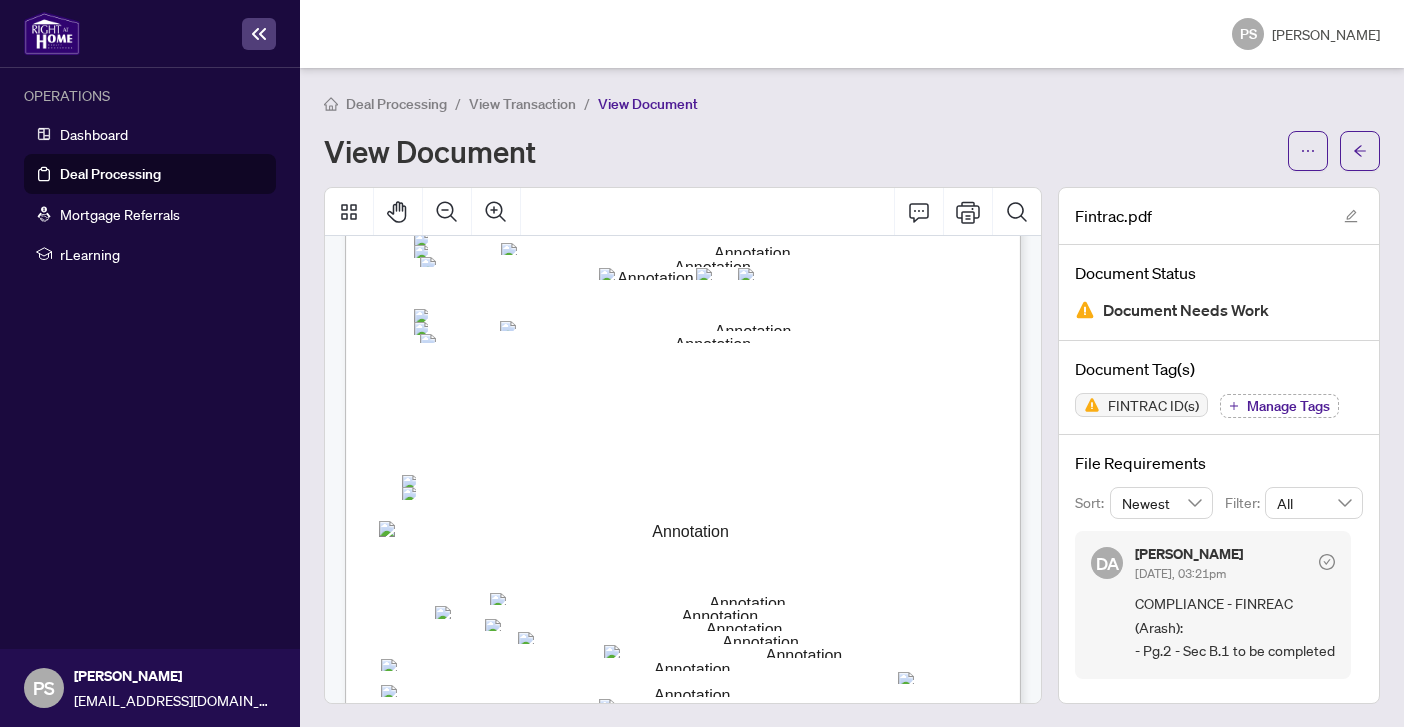 scroll, scrollTop: 1112, scrollLeft: 0, axis: vertical 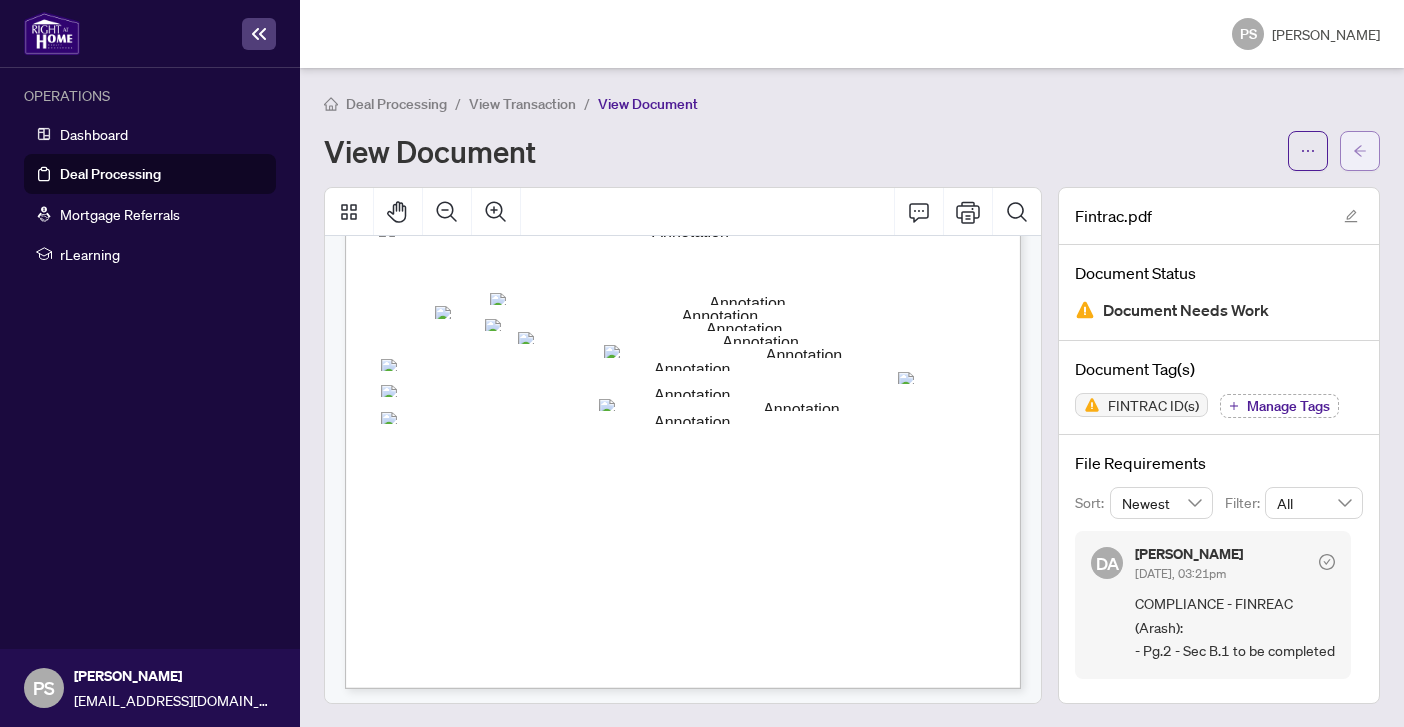 click at bounding box center [1360, 151] 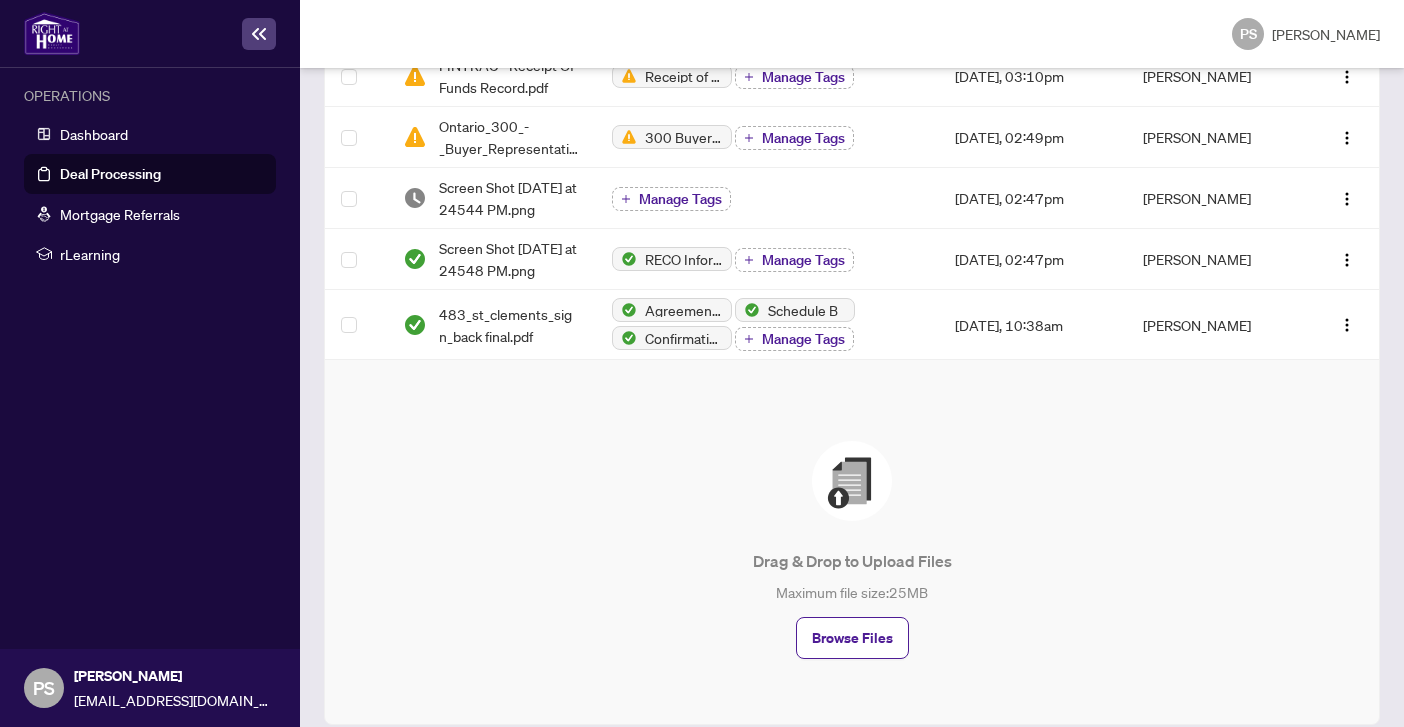 scroll, scrollTop: 1178, scrollLeft: 0, axis: vertical 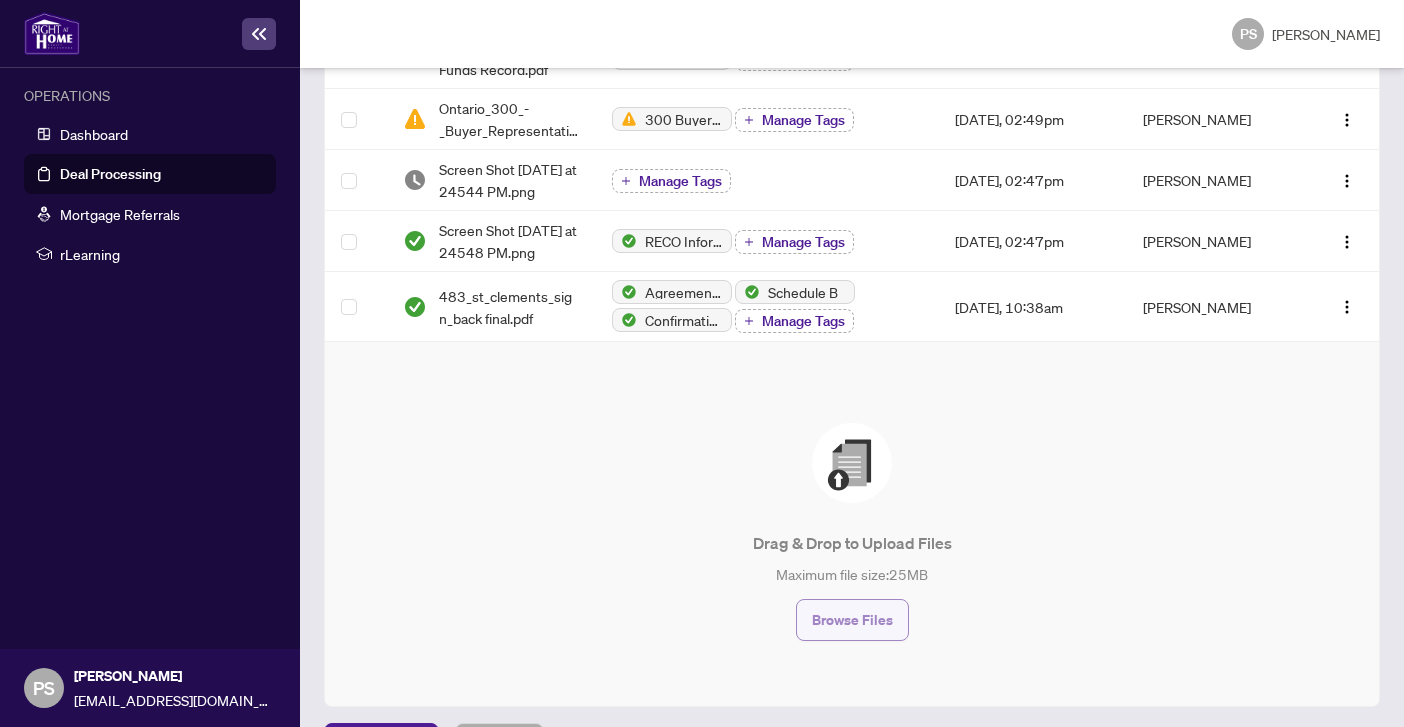 click on "Browse Files" at bounding box center [852, 620] 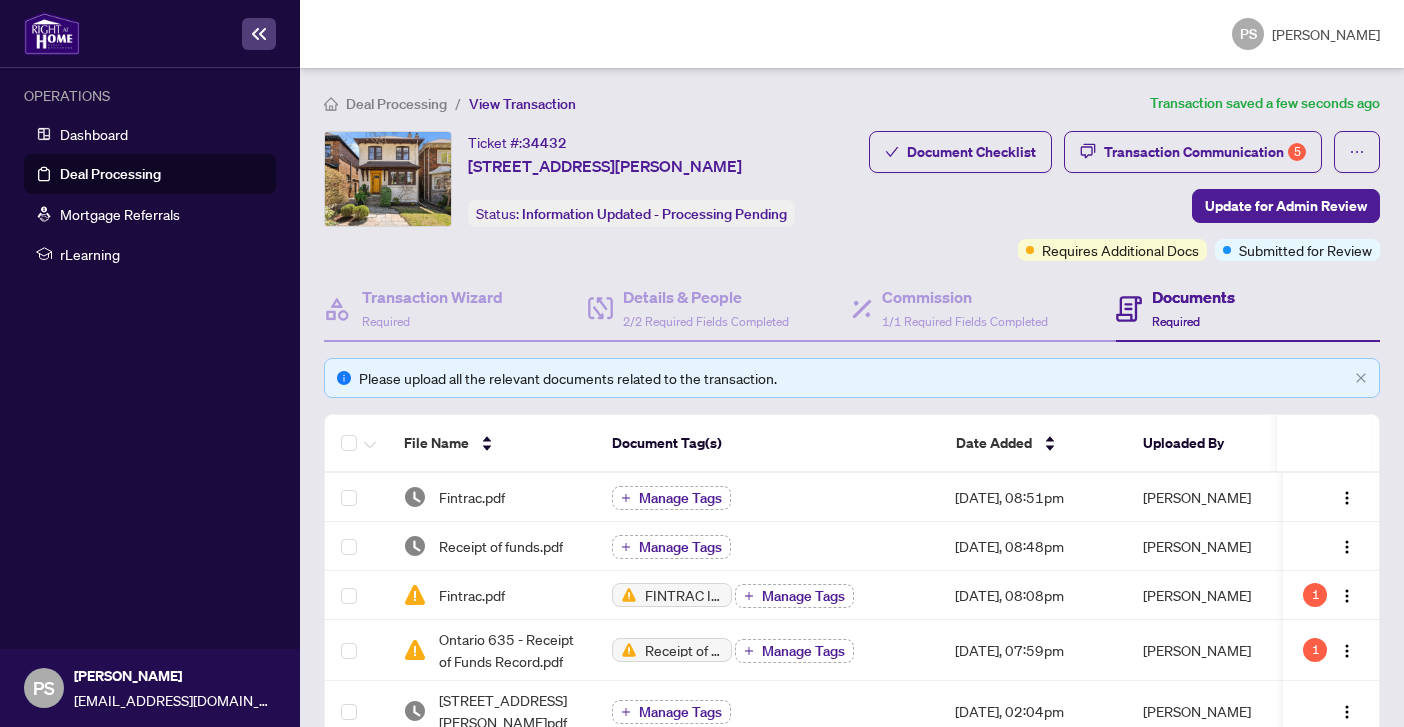 scroll, scrollTop: 170, scrollLeft: 0, axis: vertical 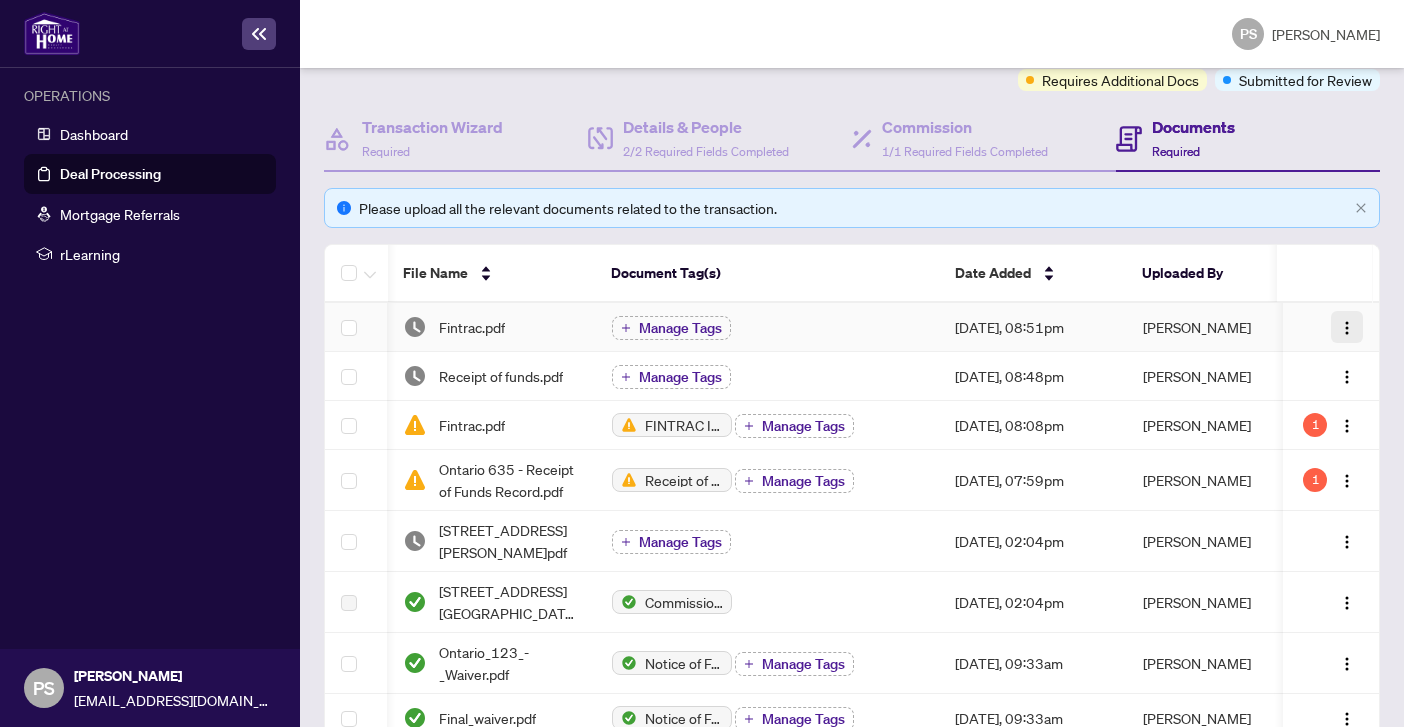click at bounding box center [1347, 328] 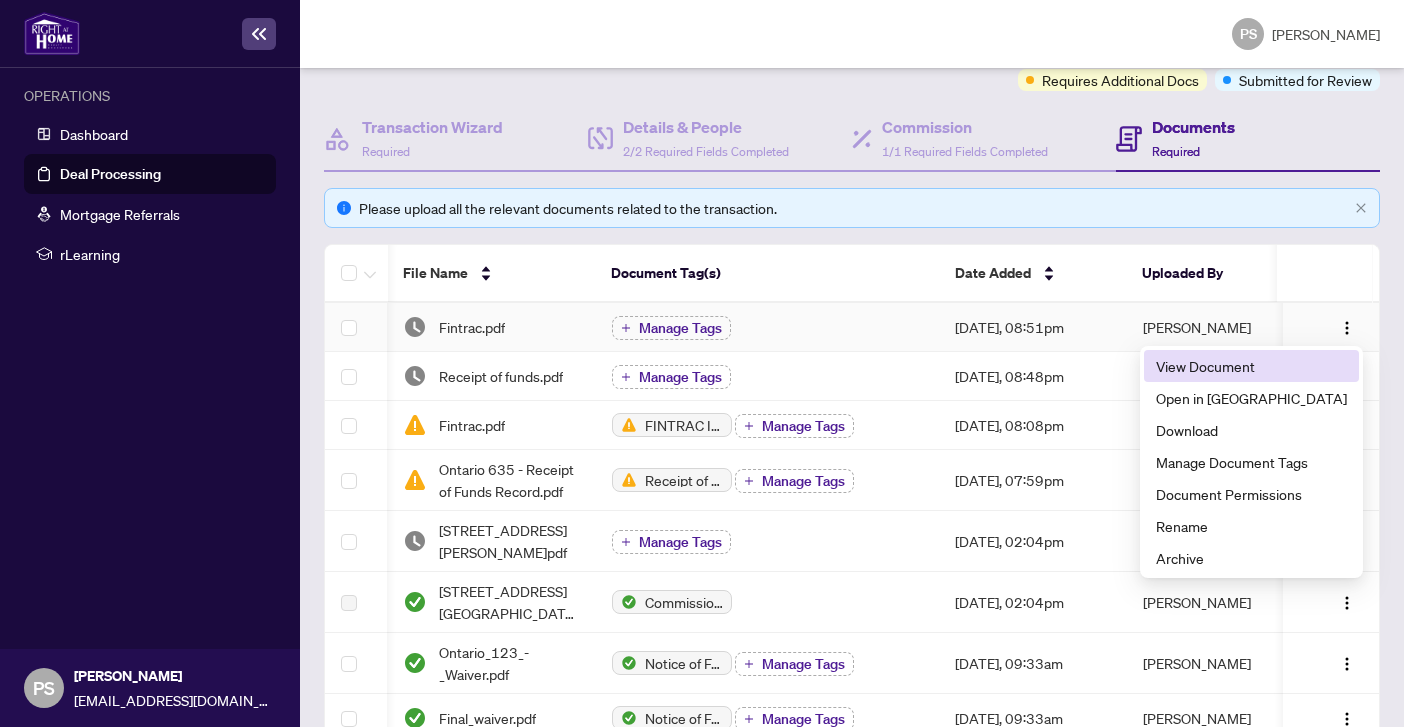 click on "View Document" at bounding box center [1251, 366] 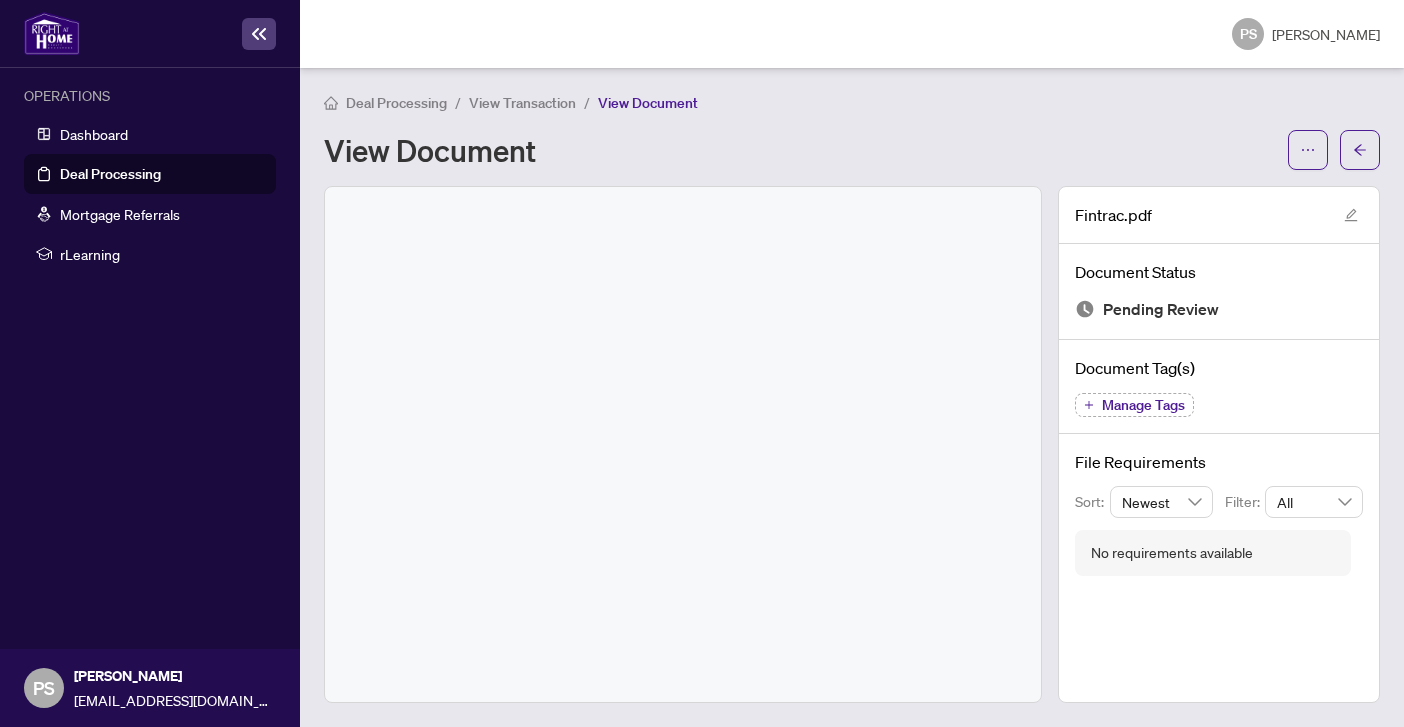 scroll, scrollTop: 0, scrollLeft: 0, axis: both 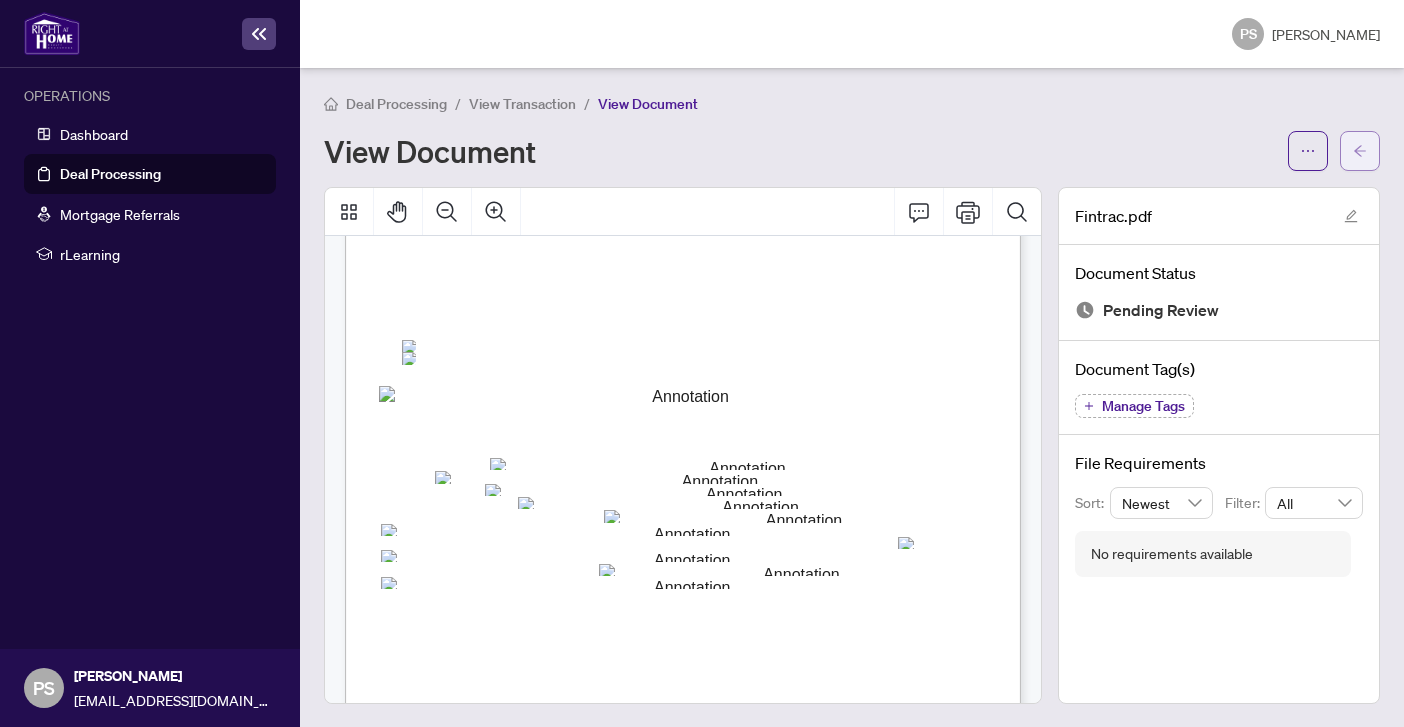 click 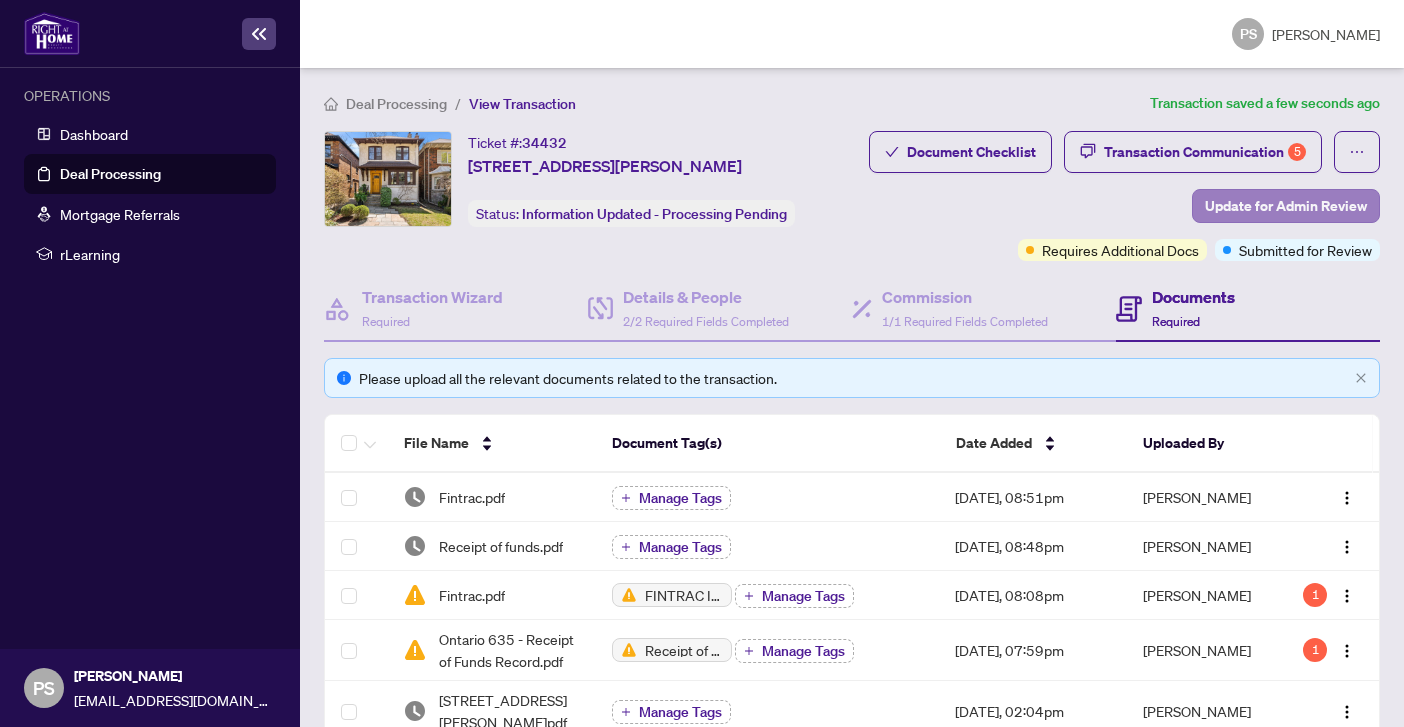 click on "Update for Admin Review" at bounding box center (1286, 206) 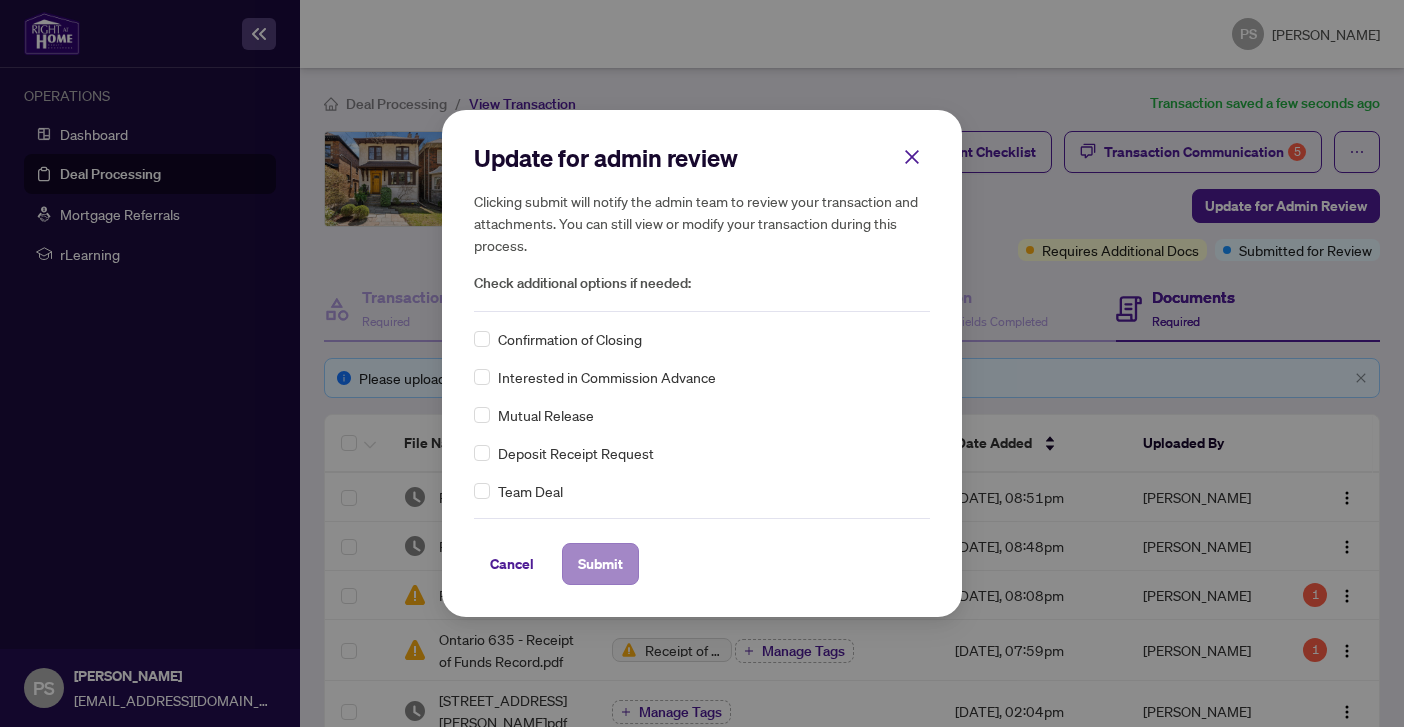 click on "Submit" at bounding box center (600, 564) 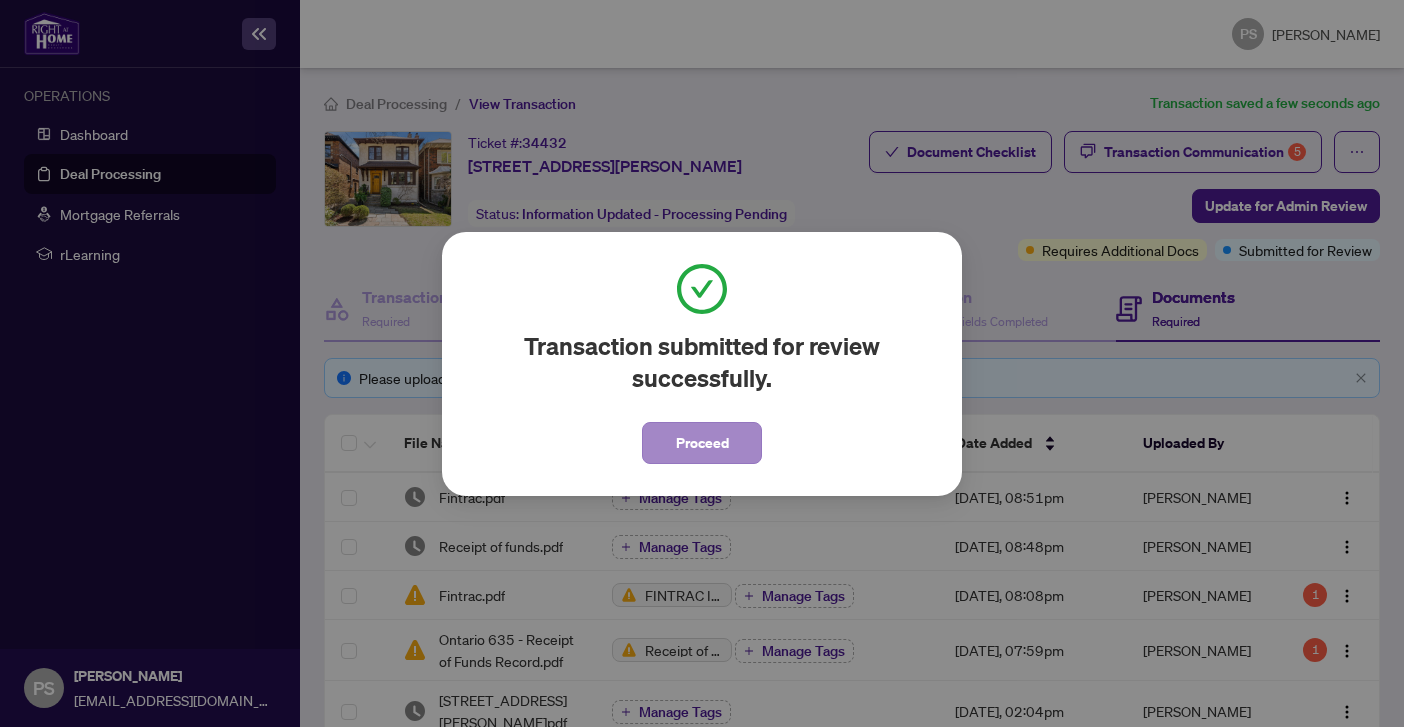 click on "Proceed" at bounding box center [702, 443] 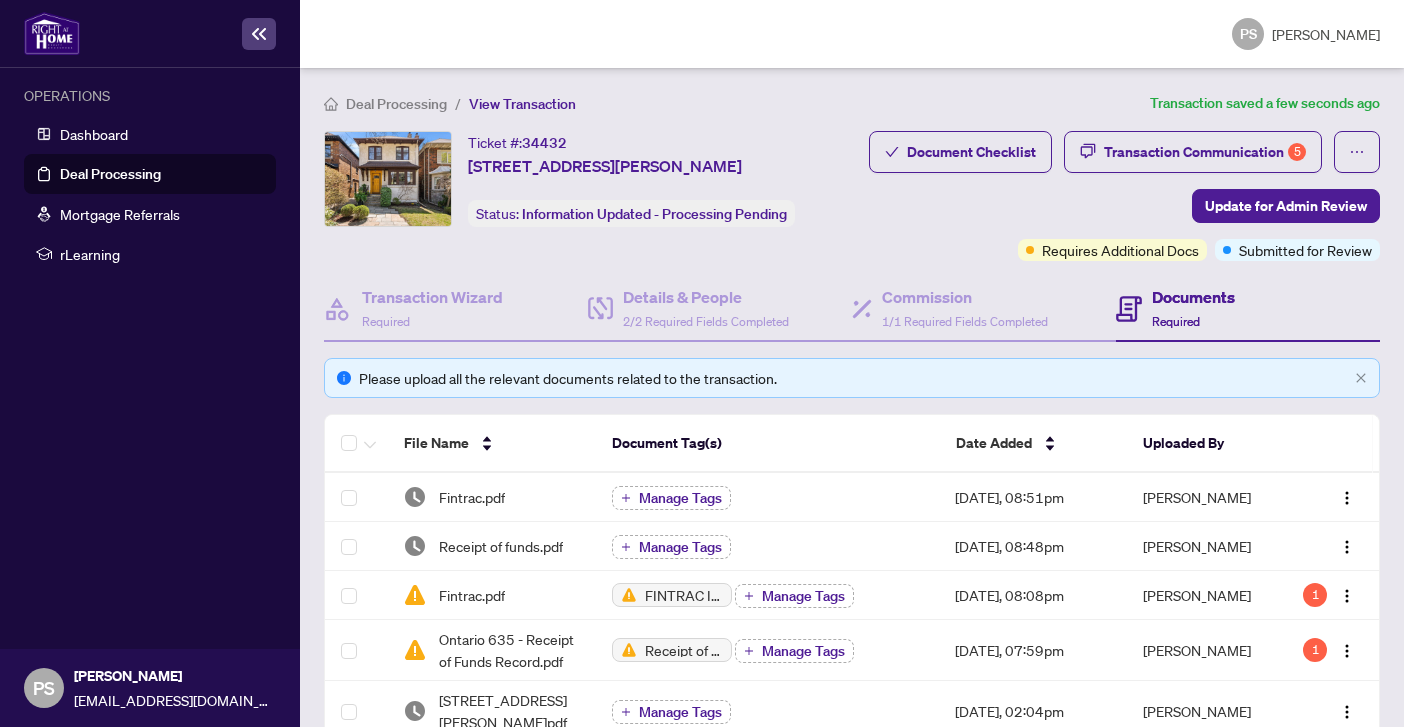 scroll, scrollTop: 0, scrollLeft: 0, axis: both 